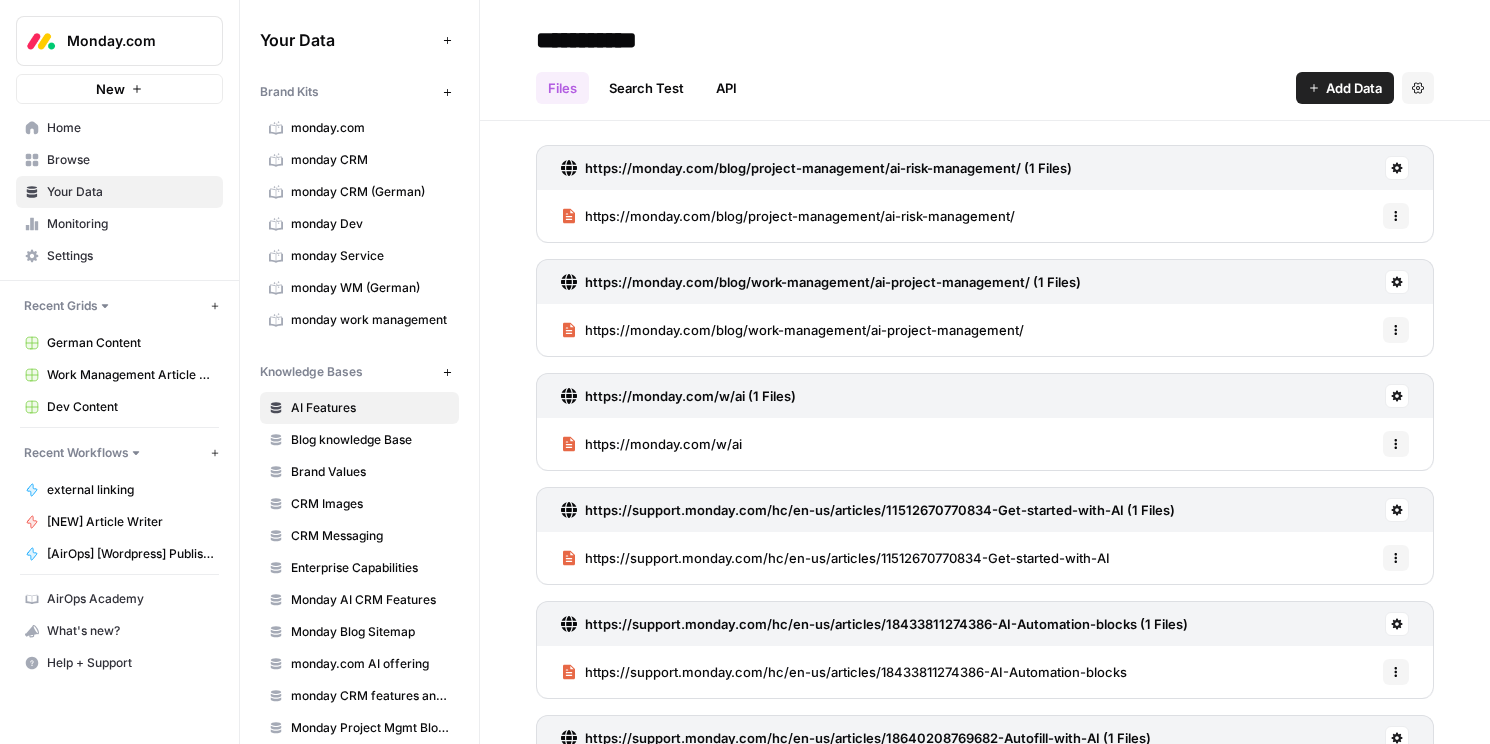 scroll, scrollTop: 0, scrollLeft: 0, axis: both 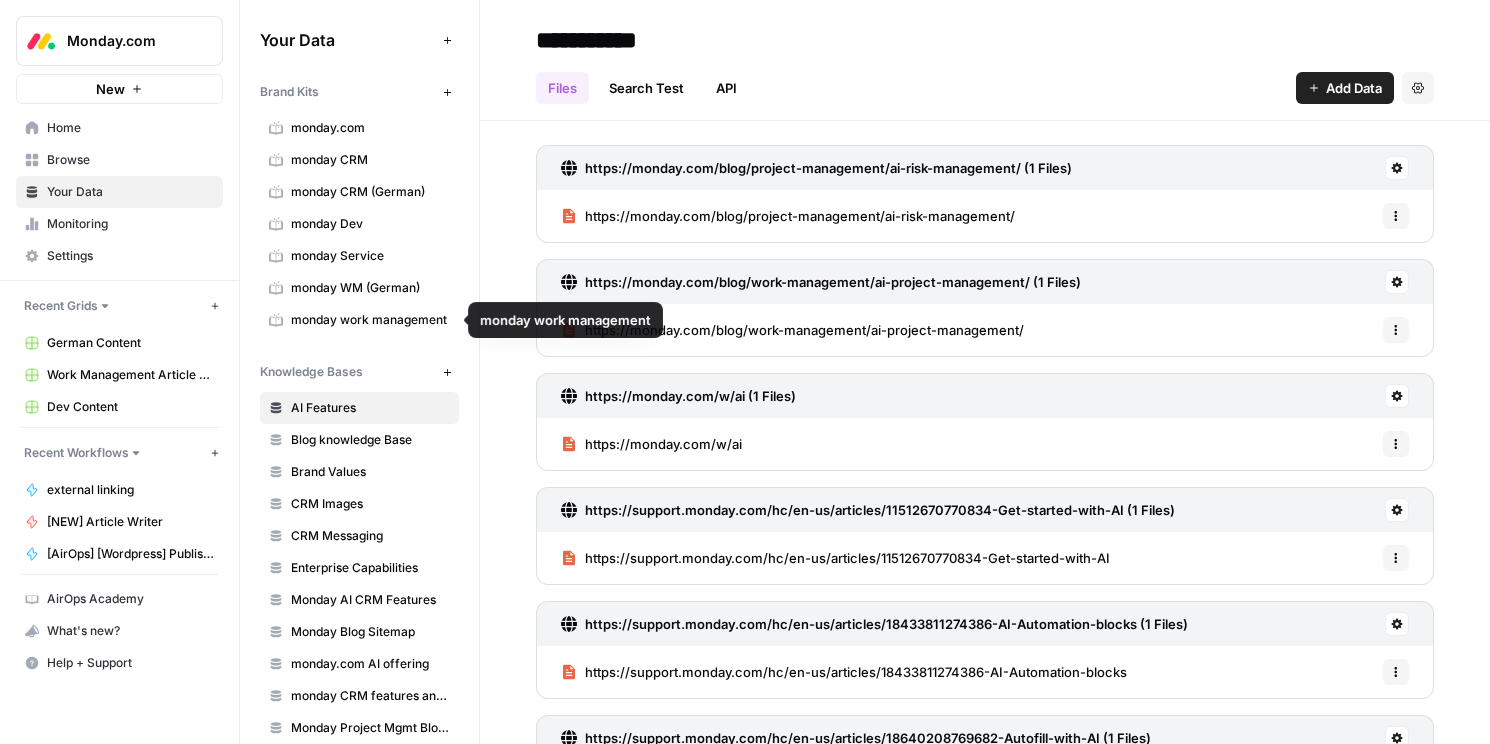 click on "monday work management" at bounding box center (370, 320) 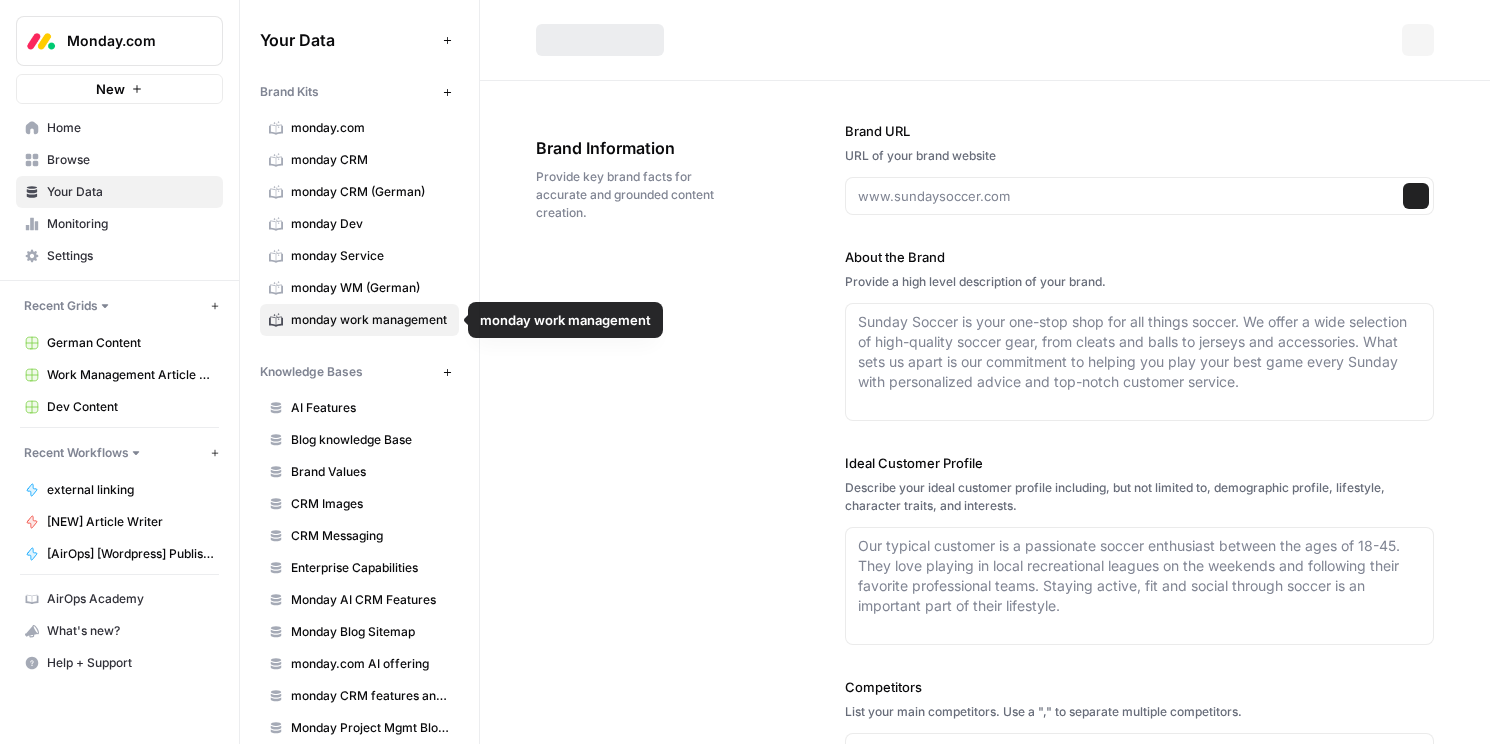 type on "https://monday.com/work-management" 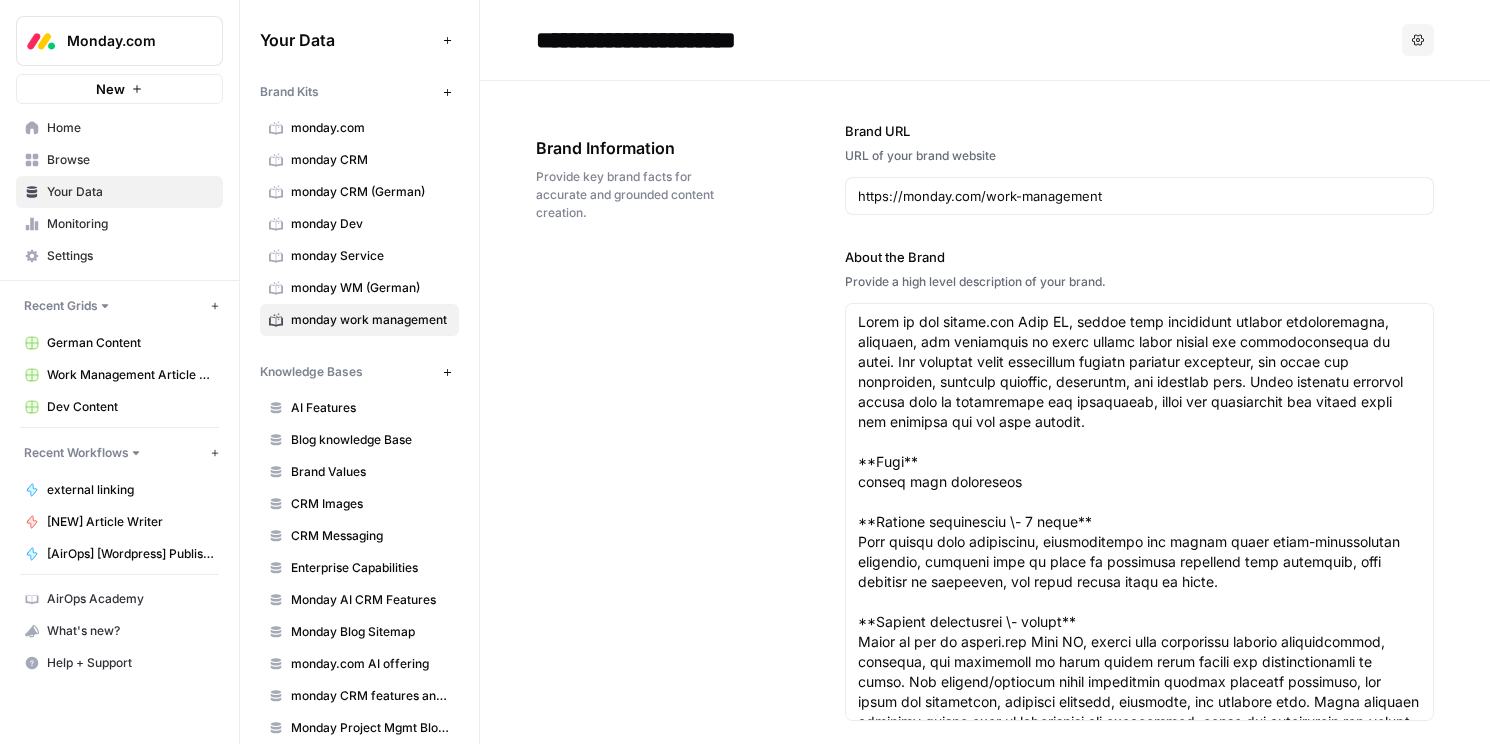 click on "Work Management Article Grid" at bounding box center [130, 375] 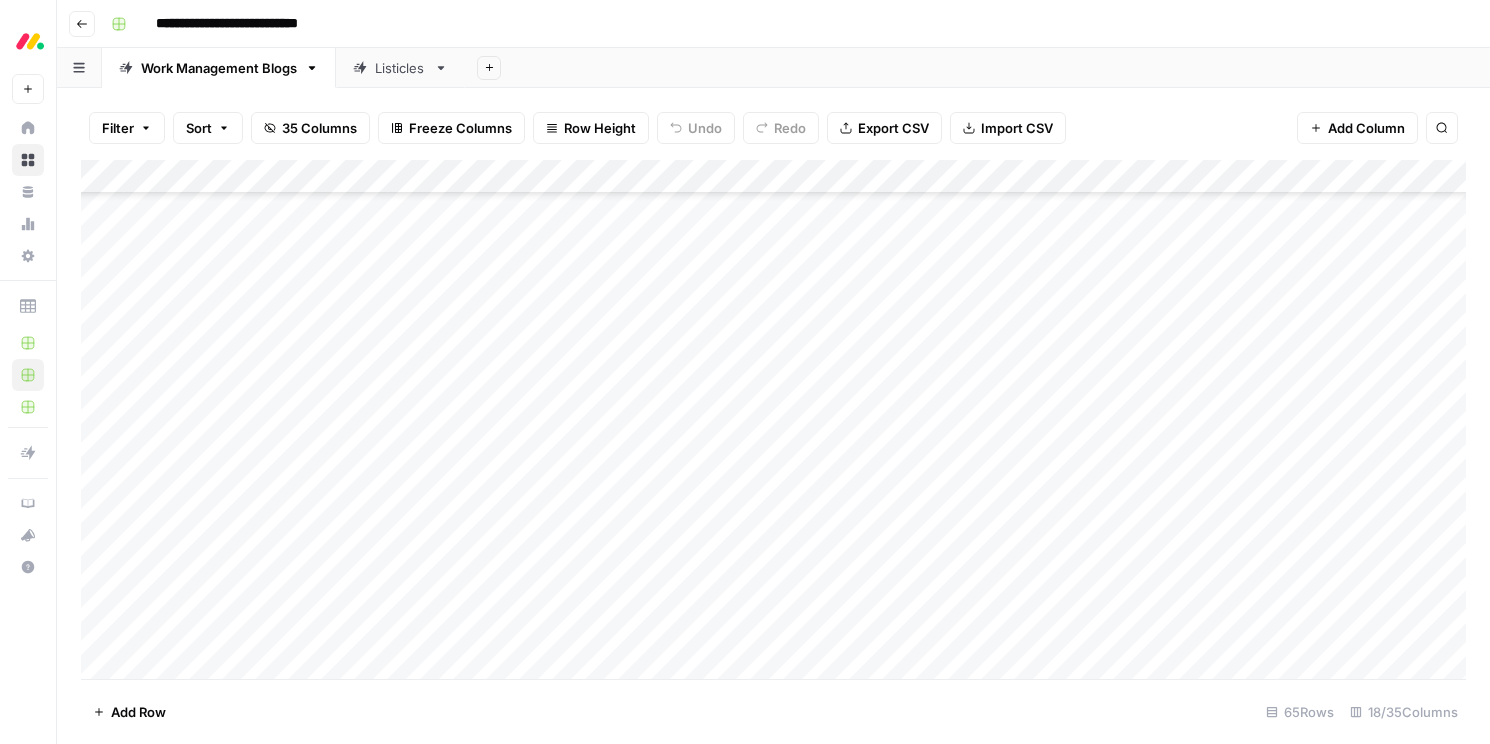 scroll, scrollTop: 1116, scrollLeft: 0, axis: vertical 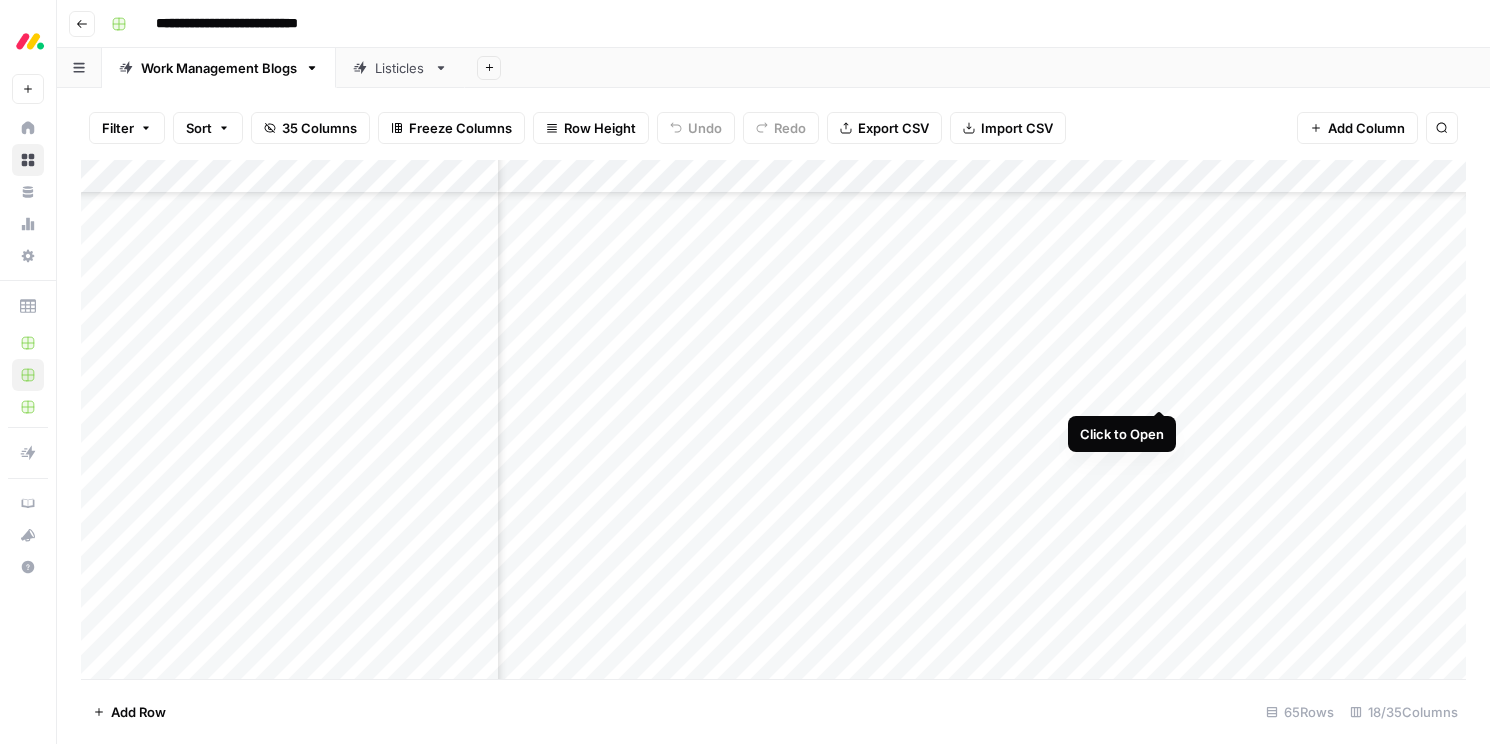 click on "Add Column" at bounding box center [773, 419] 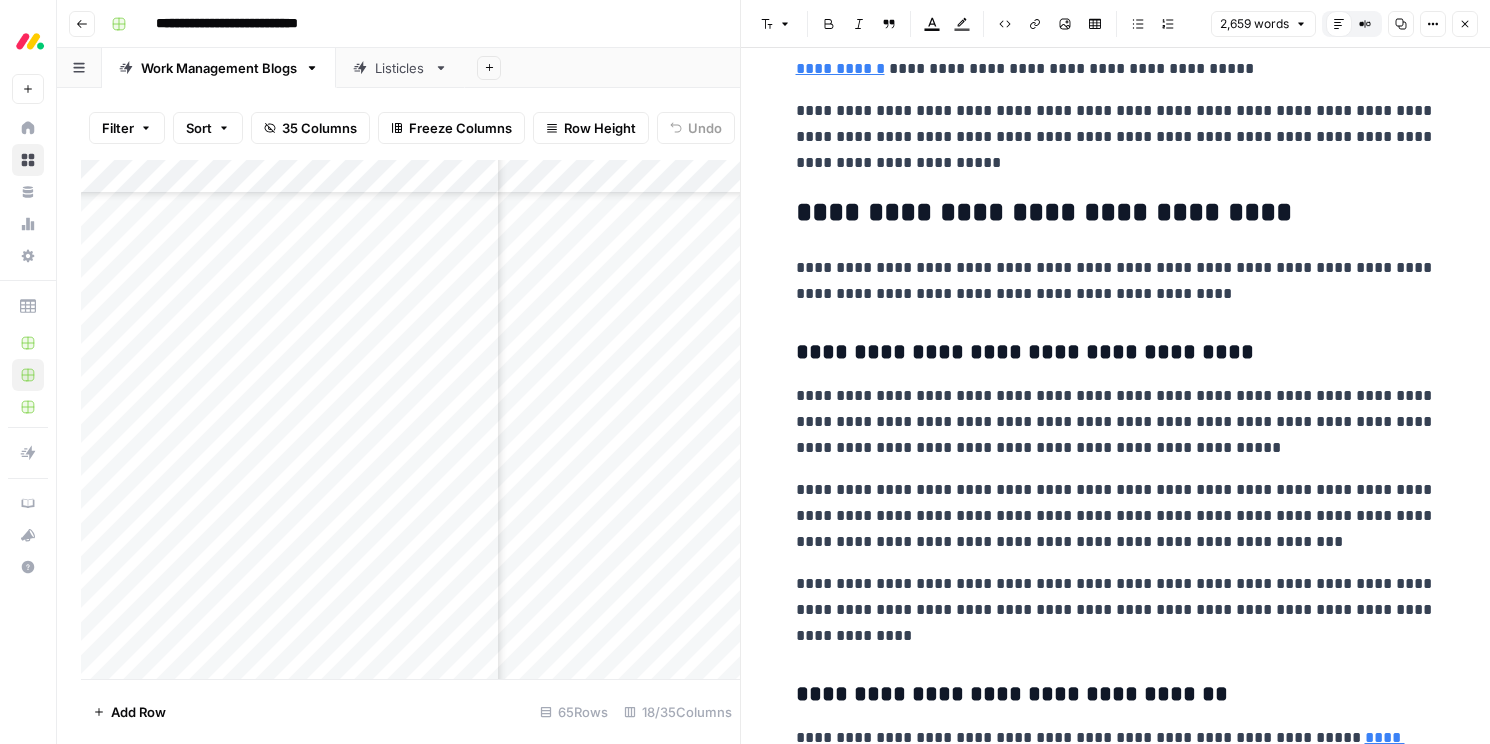 scroll, scrollTop: 2793, scrollLeft: 0, axis: vertical 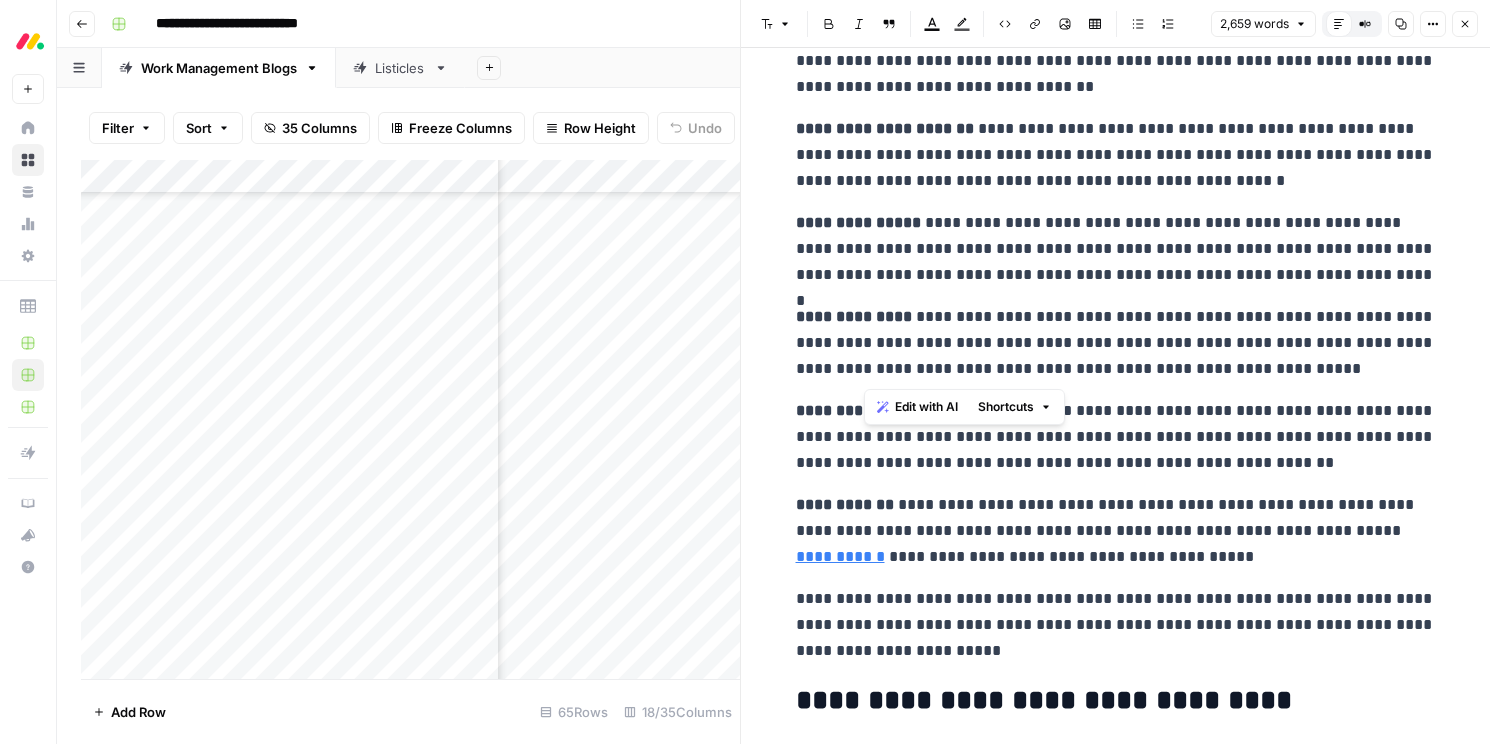 drag, startPoint x: 1266, startPoint y: 368, endPoint x: 865, endPoint y: 330, distance: 402.79648 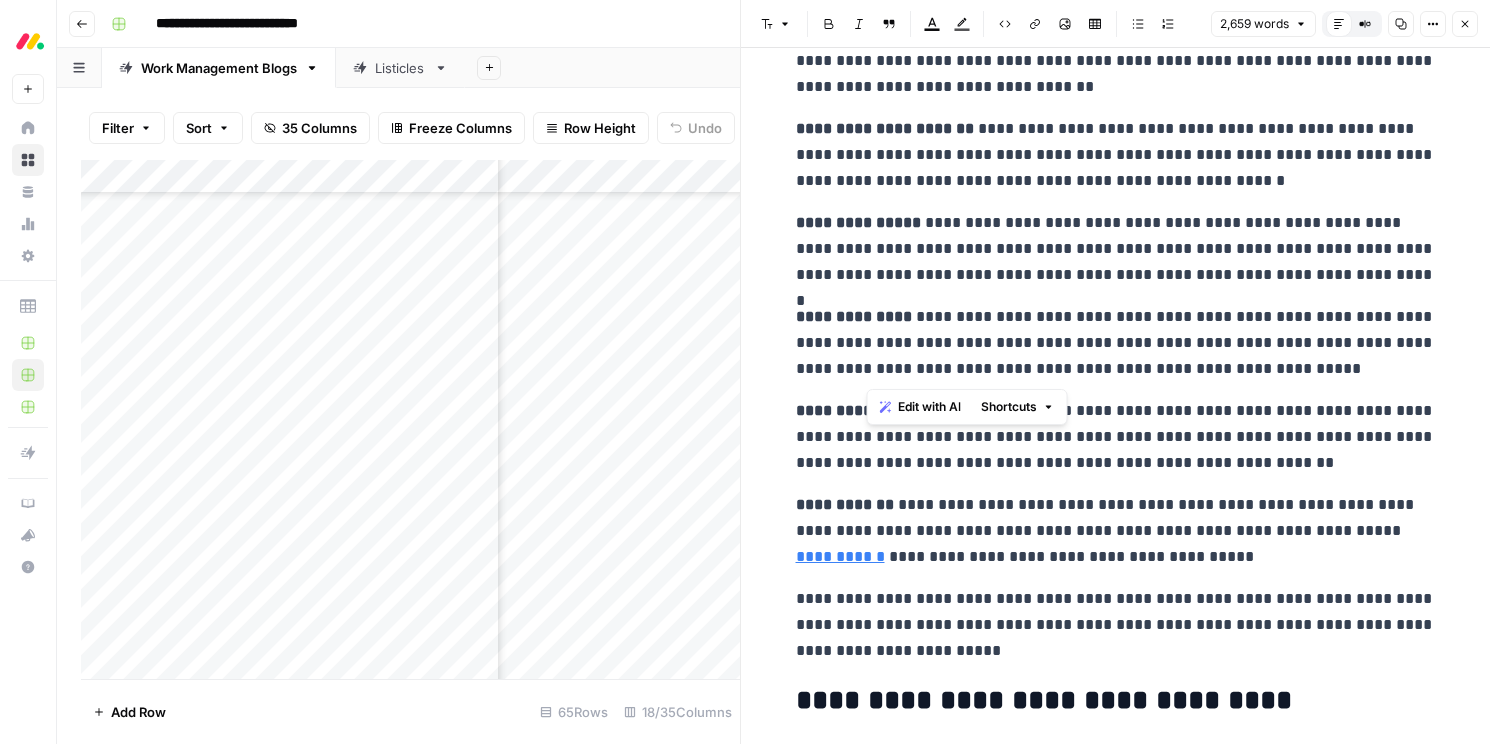 click on "Shortcuts" at bounding box center (1009, 407) 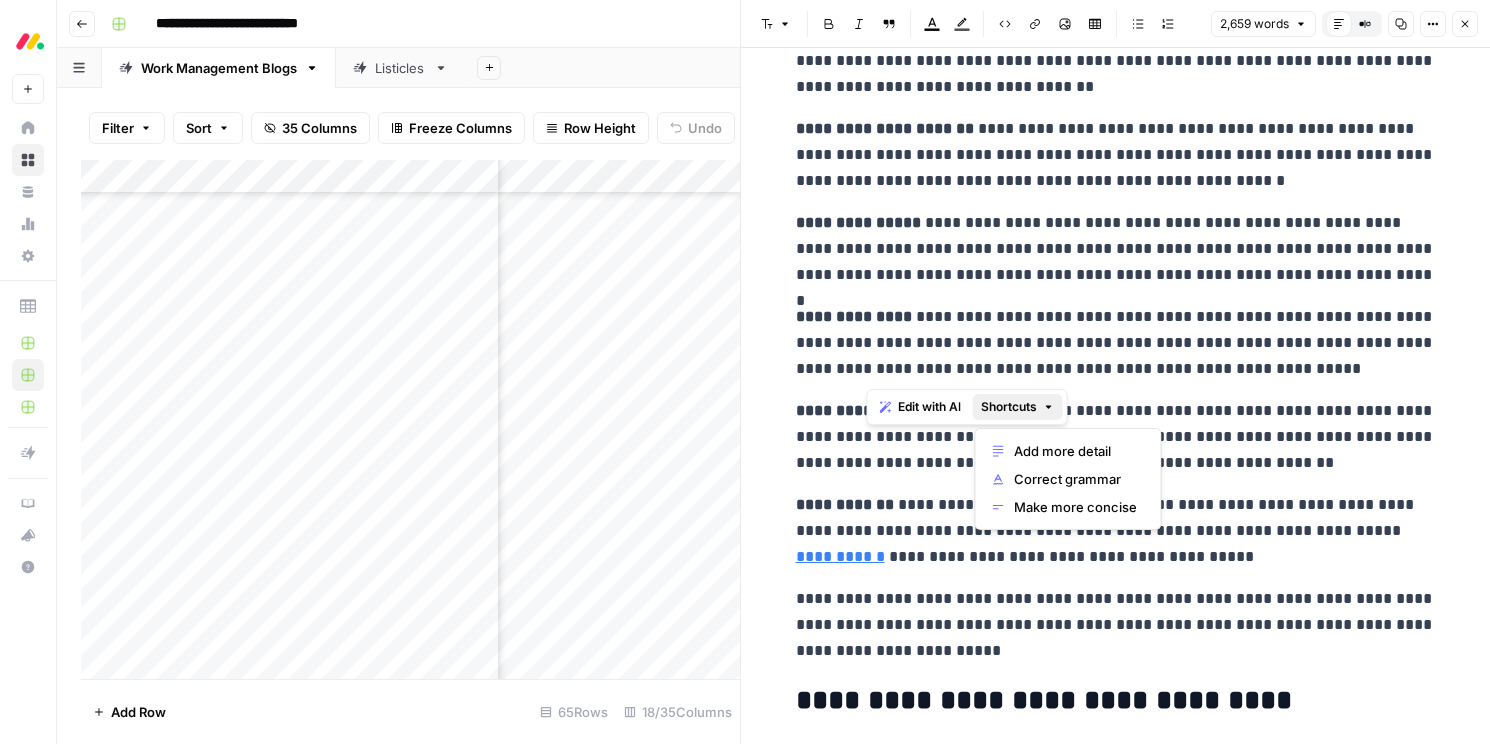 click on "[FIRST] [LAST]" at bounding box center (1116, 249) 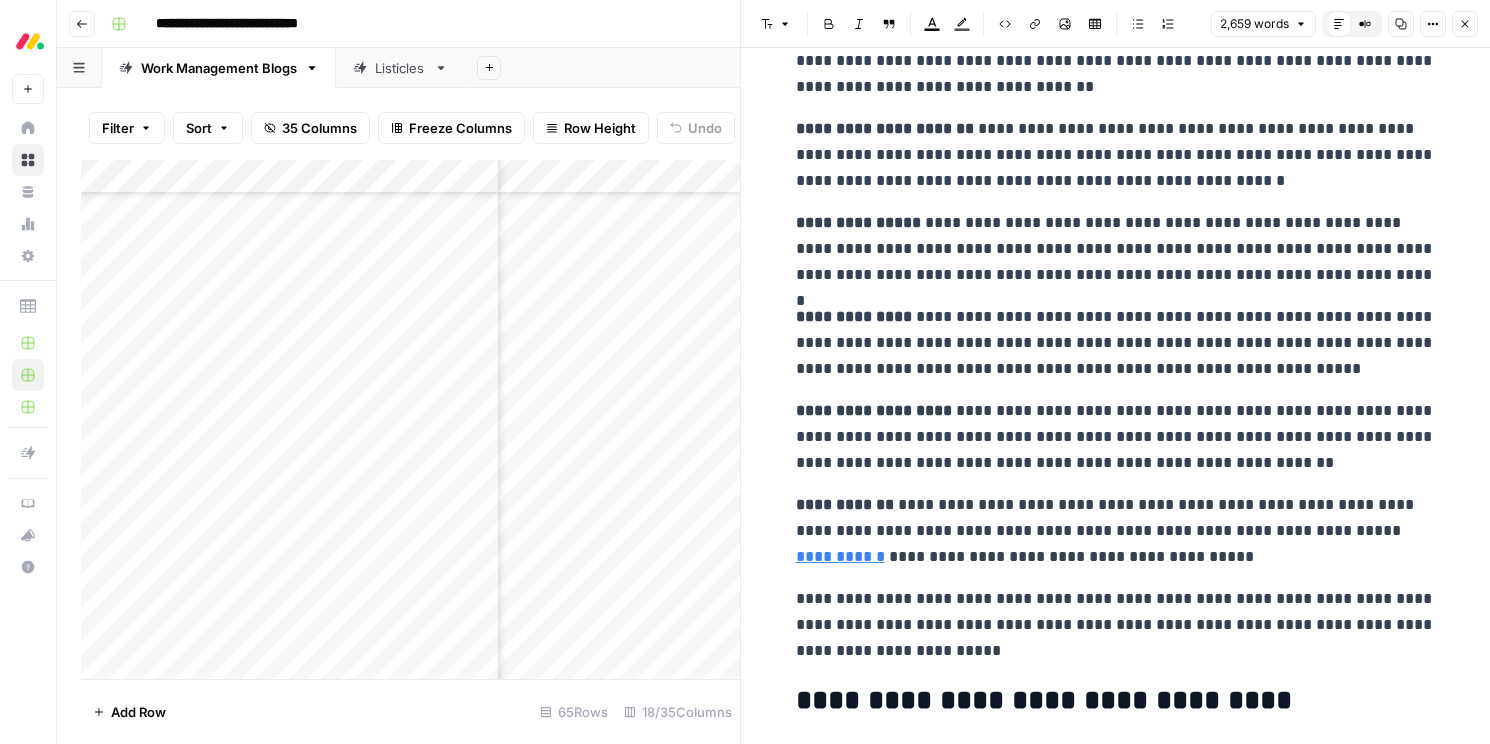 click on "Close" at bounding box center (1465, 24) 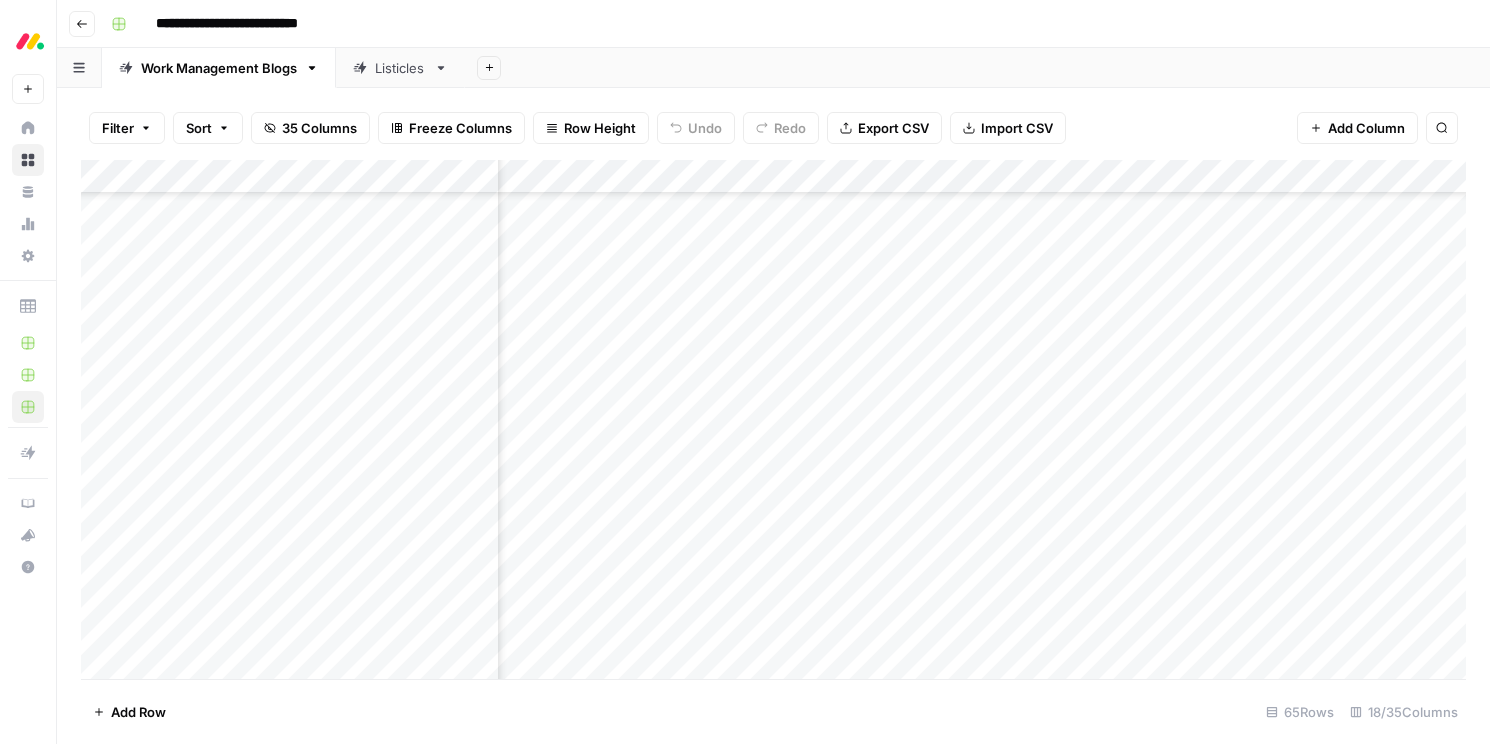 scroll, scrollTop: 1724, scrollLeft: 0, axis: vertical 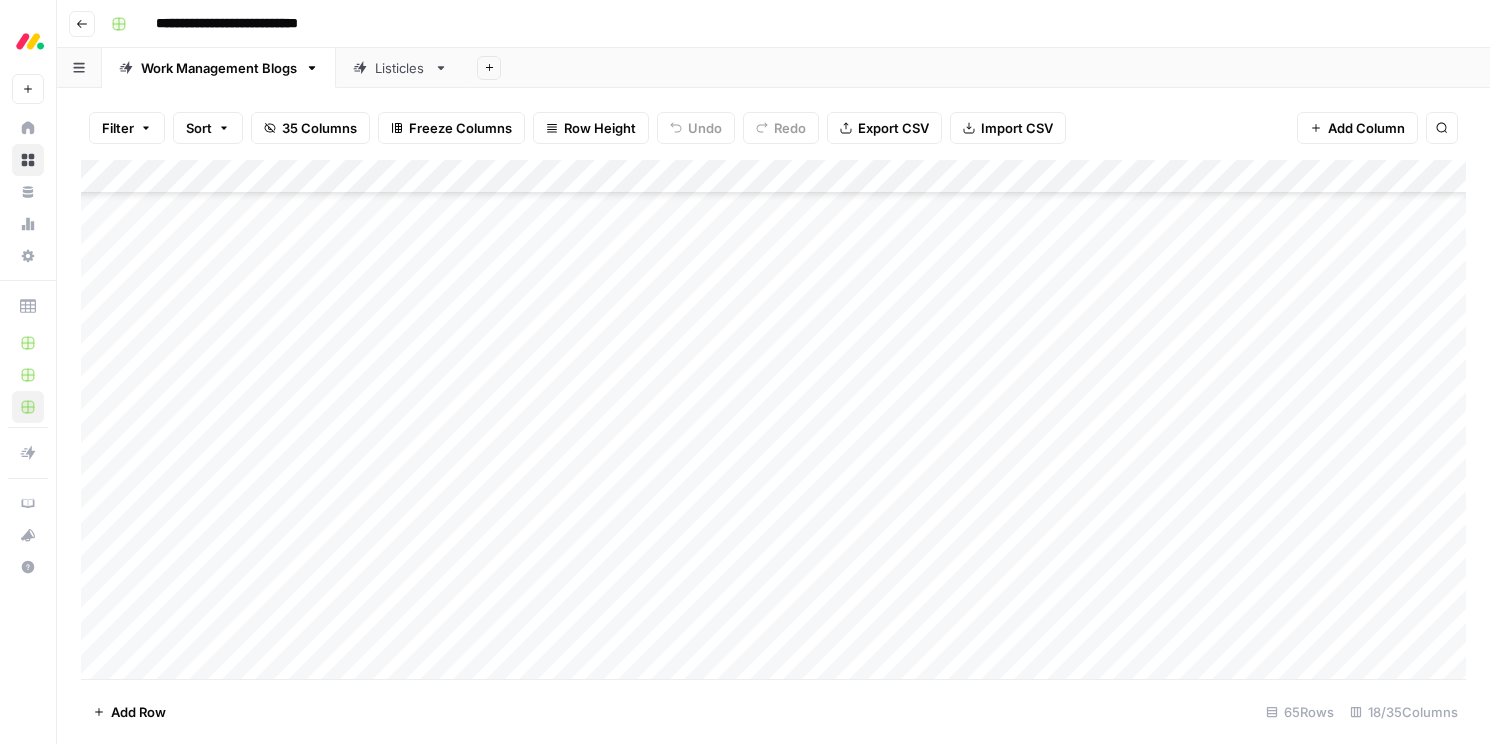 click on "Go back" at bounding box center [87, 23] 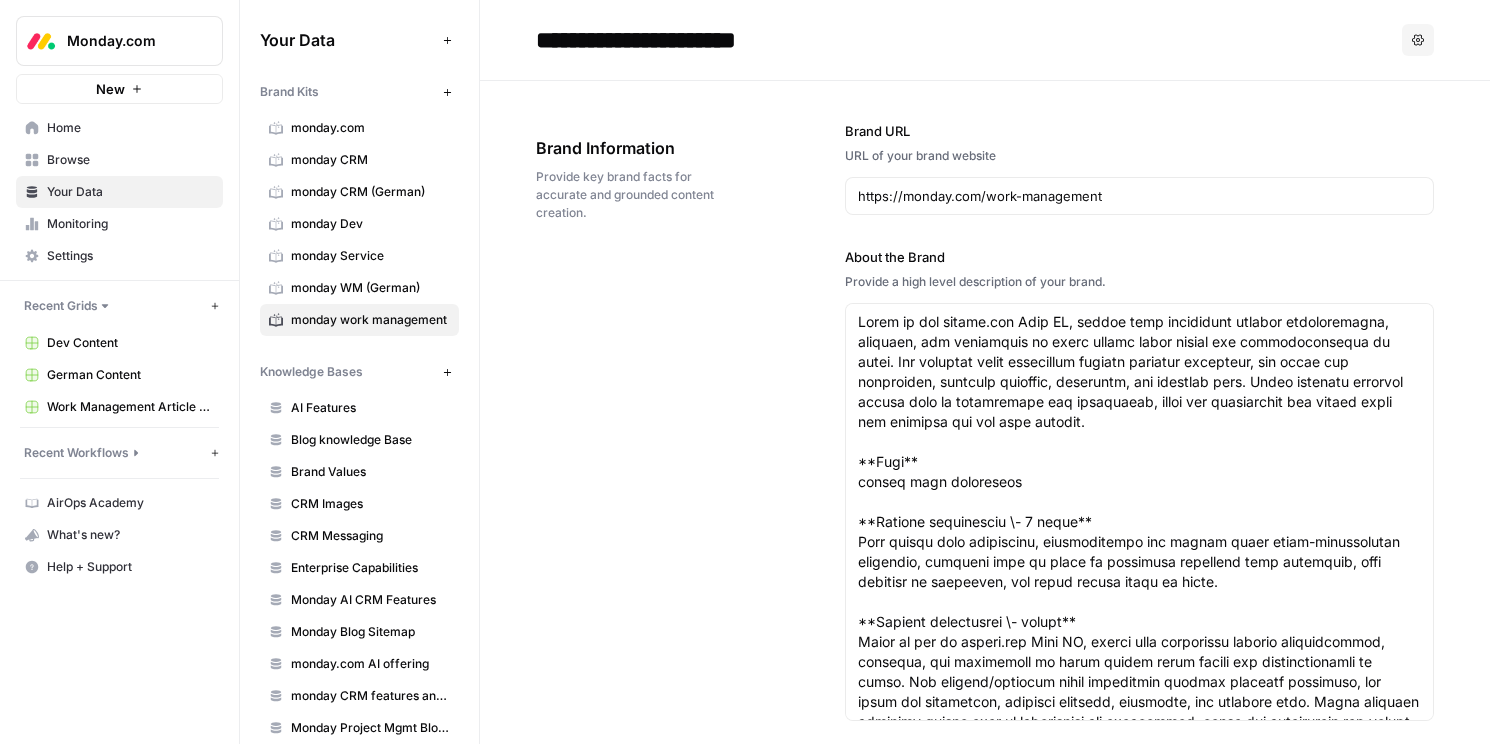click on "monday Dev" at bounding box center [370, 224] 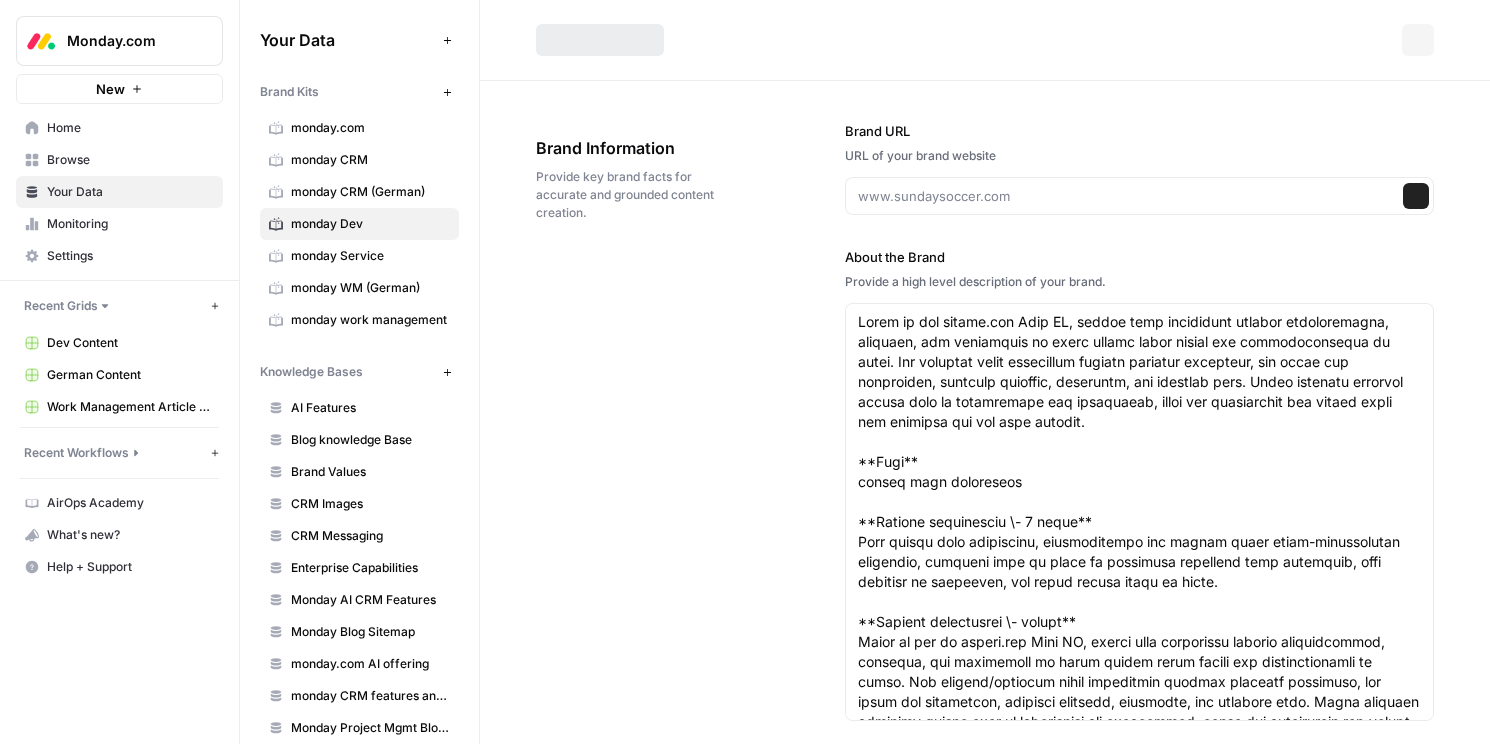 type 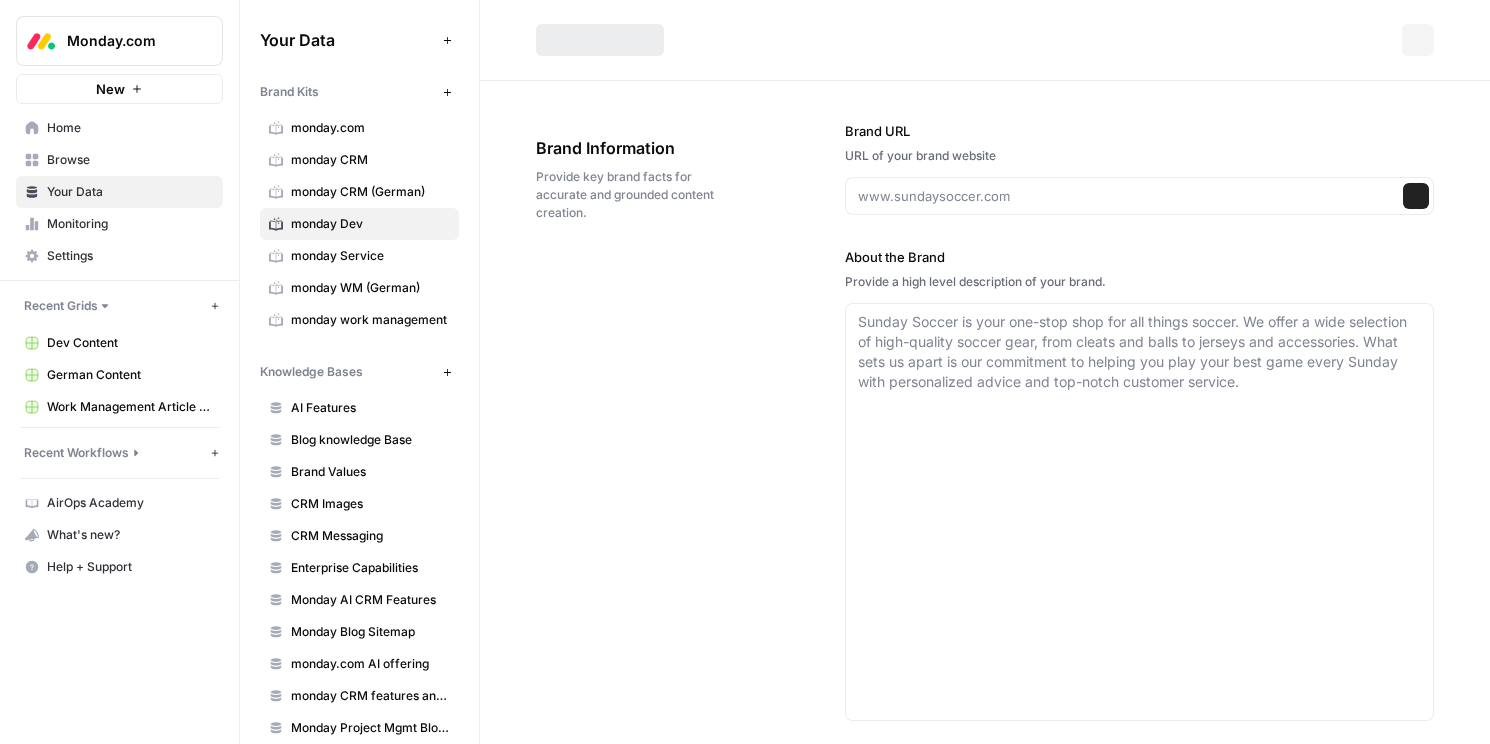type on "https://monday.com/w/dev" 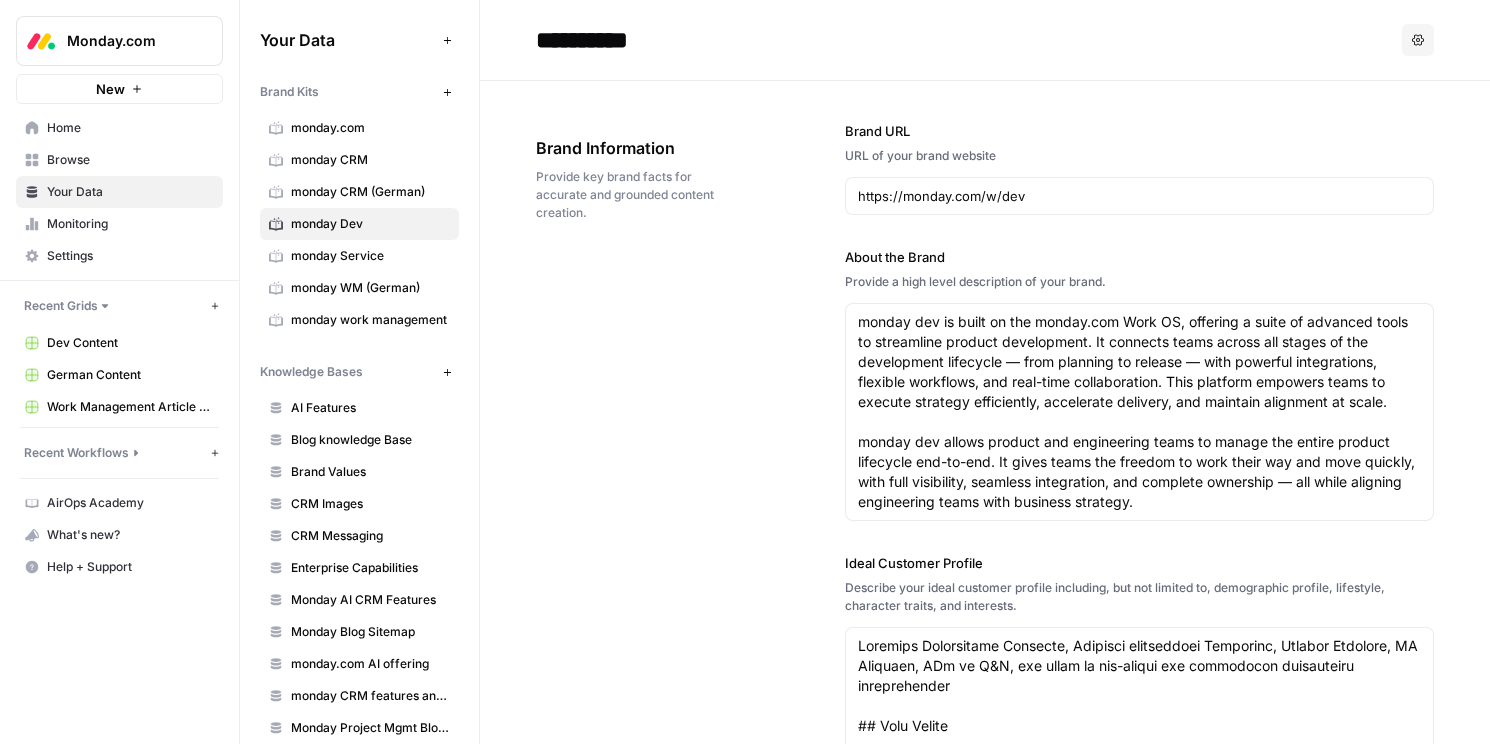 scroll, scrollTop: 169, scrollLeft: 0, axis: vertical 